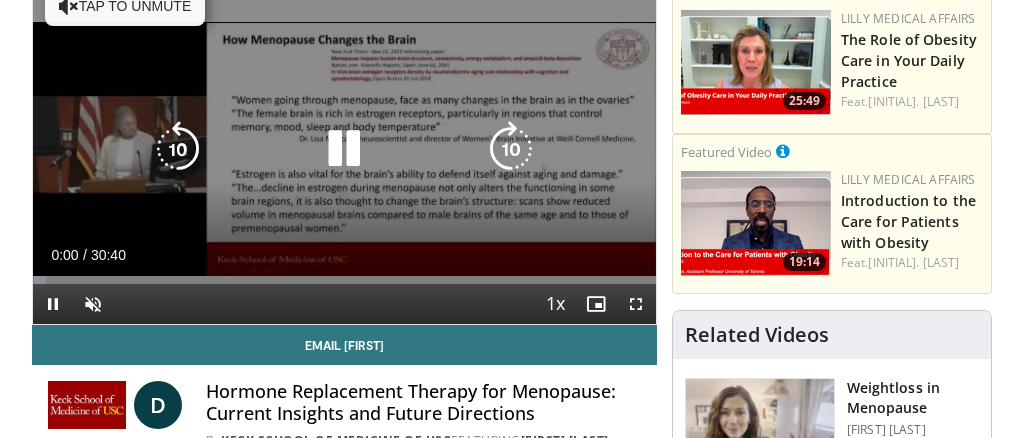 click at bounding box center [344, 149] 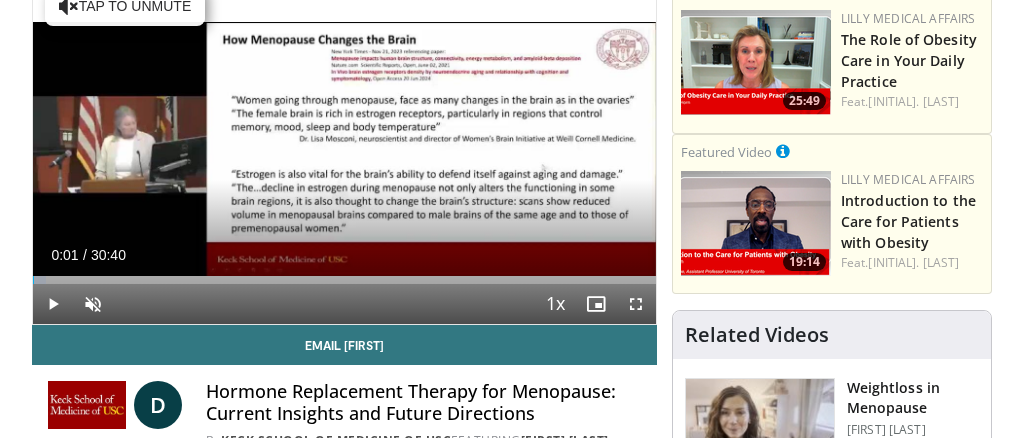 scroll, scrollTop: 0, scrollLeft: 0, axis: both 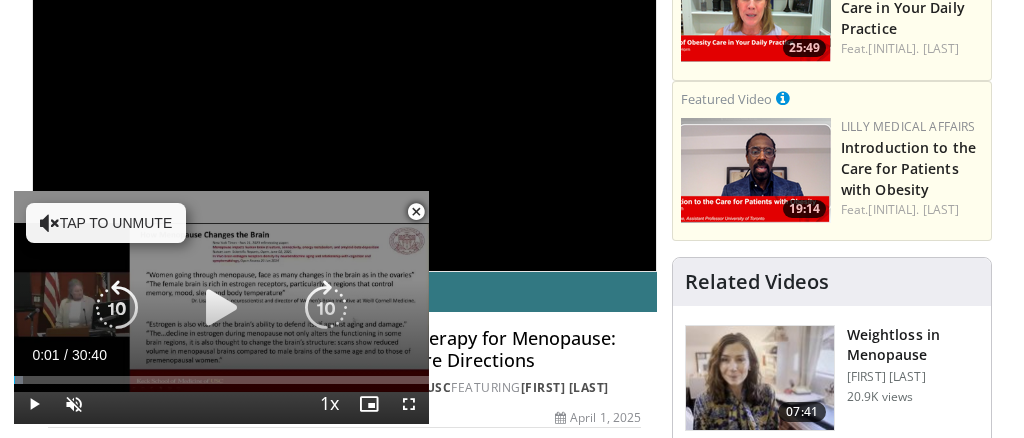 click on "Tap to unmute" at bounding box center (106, 223) 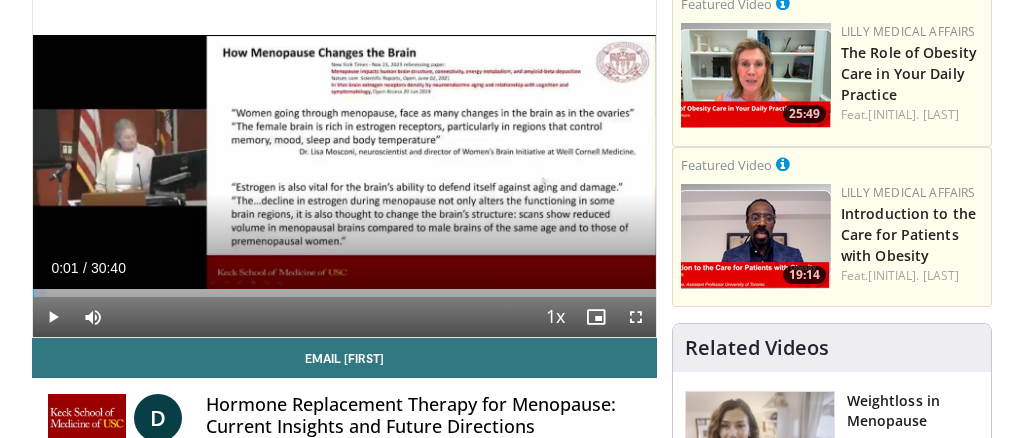 scroll, scrollTop: 241, scrollLeft: 0, axis: vertical 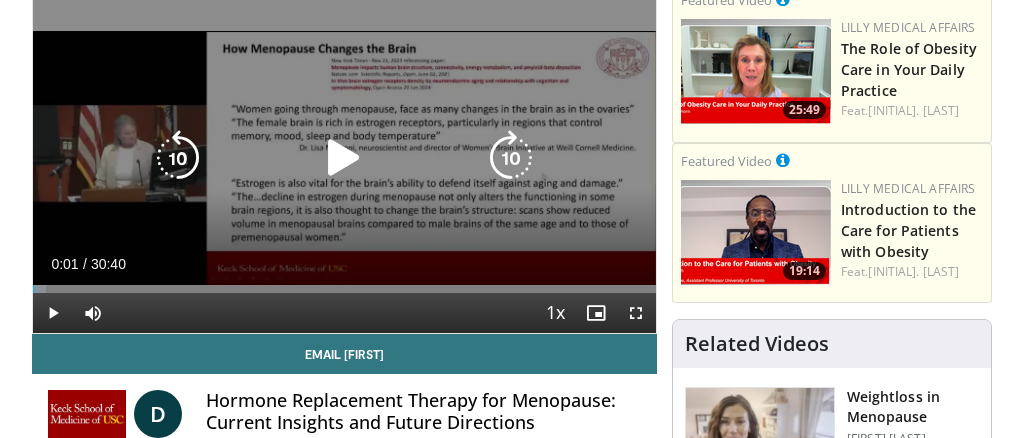 click at bounding box center (345, 158) 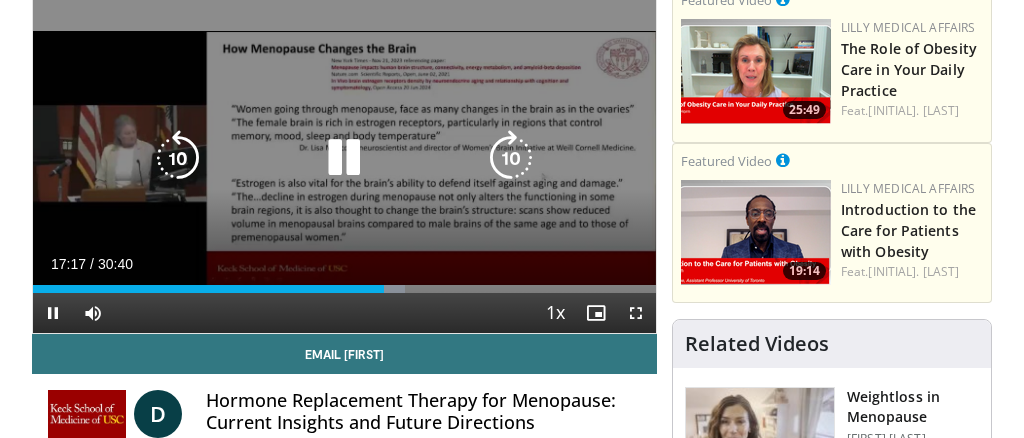 click on "10 seconds
Tap to unmute" at bounding box center [344, 158] 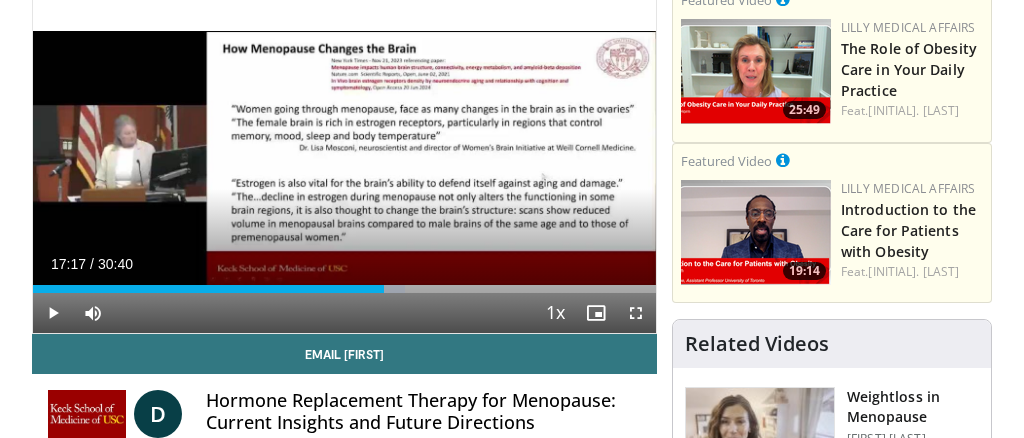 click on "10 seconds
Tap to unmute" at bounding box center [344, 158] 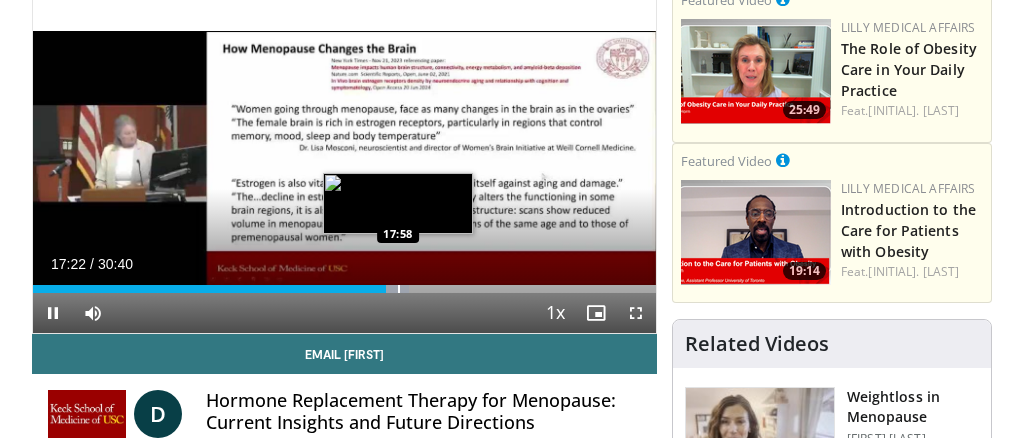 click on "Loaded :  60.33% [TIME] [TIME]" at bounding box center (344, 289) 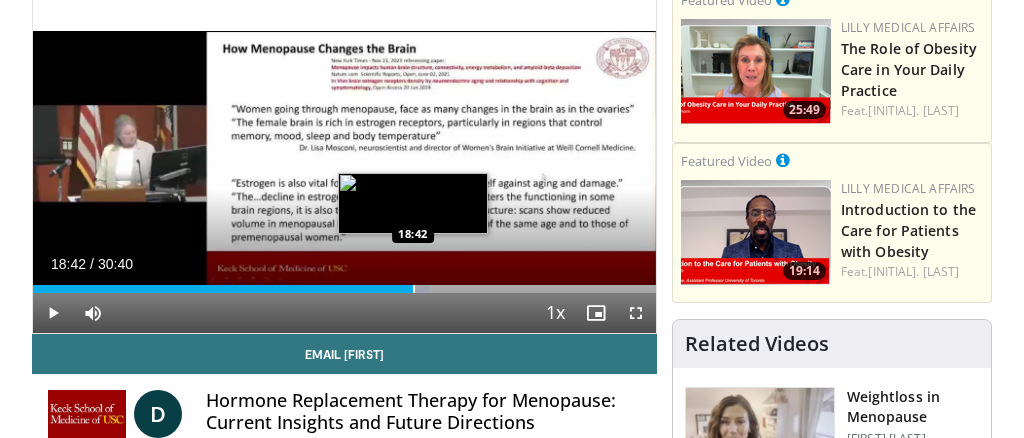 click on "Loaded :  63.59% [TIME] [TIME]" at bounding box center [344, 289] 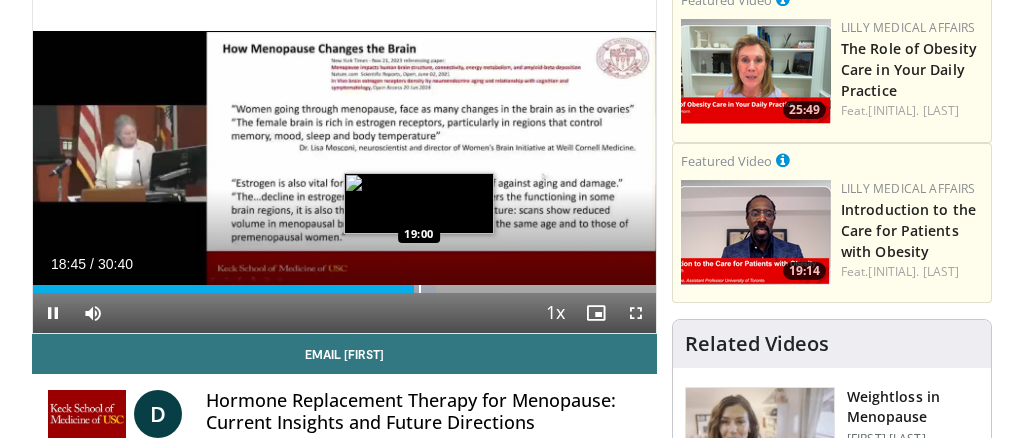 click at bounding box center [420, 289] 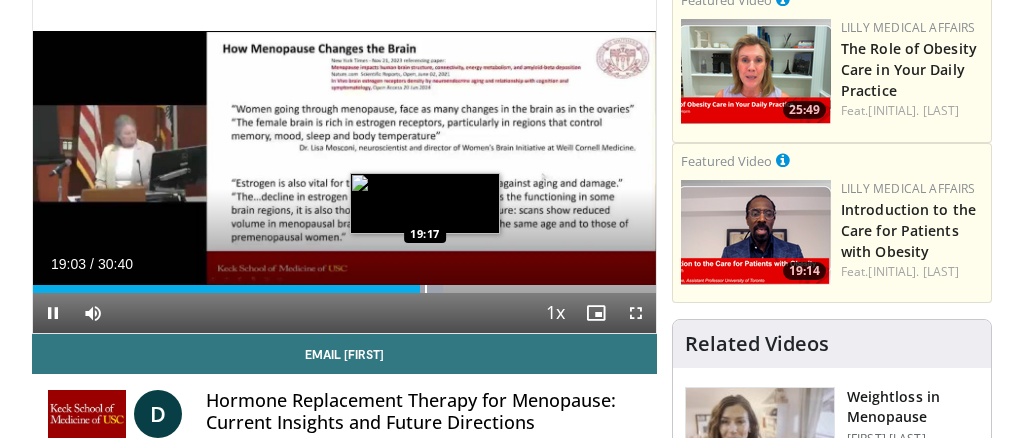 click at bounding box center (426, 289) 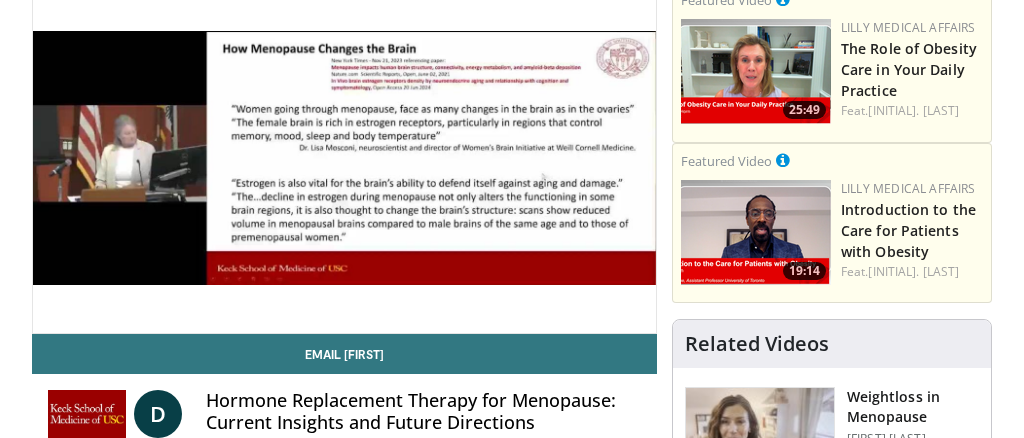 click on "10 seconds
Tap to unmute" at bounding box center [344, 158] 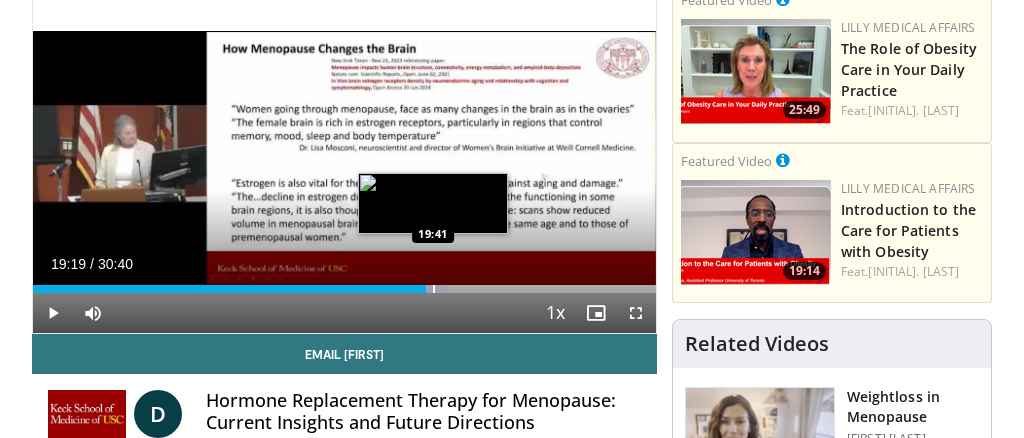 click on "Loaded :  66.30% [TIME] [TIME]" at bounding box center (344, 289) 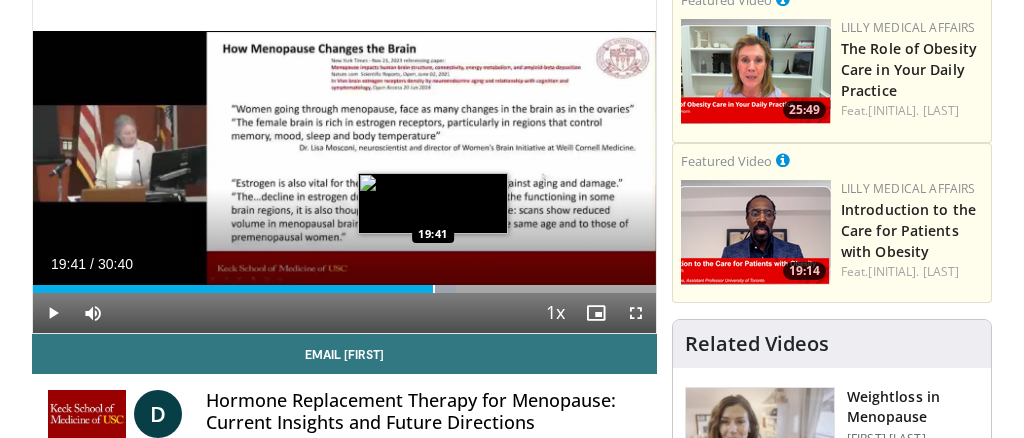 click on "19:41" at bounding box center (233, 289) 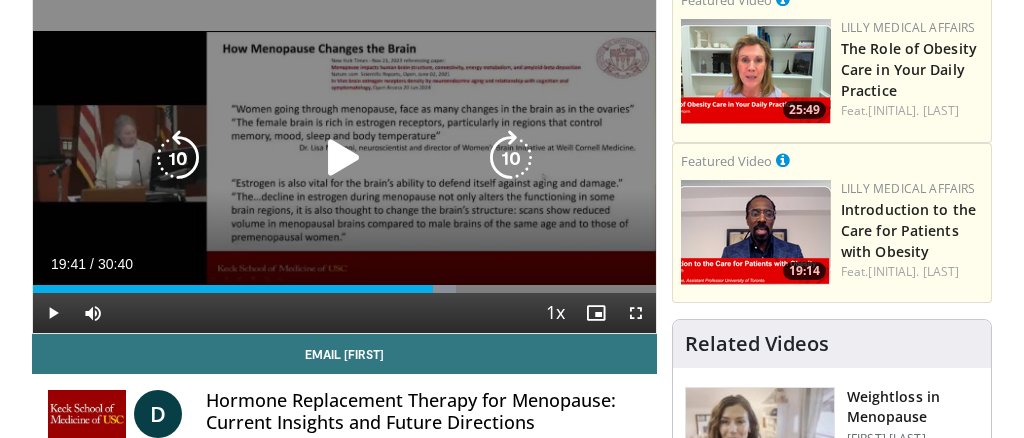 click at bounding box center [344, 158] 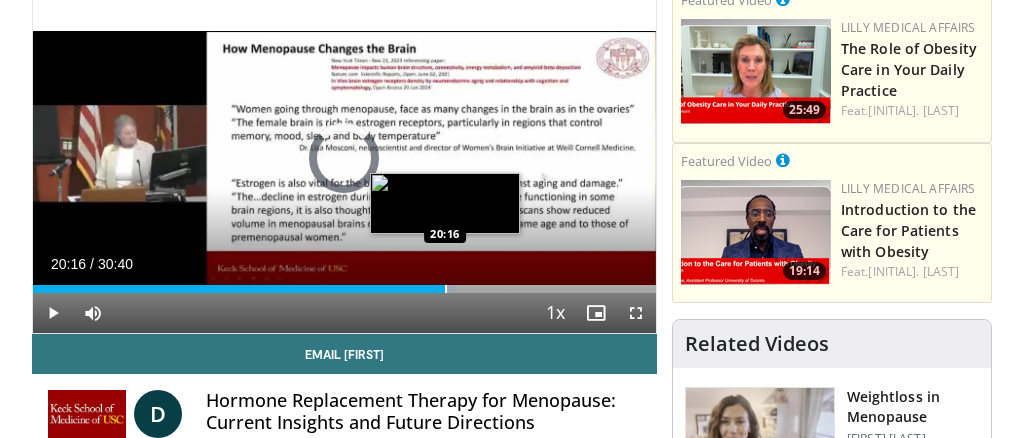 click at bounding box center (446, 289) 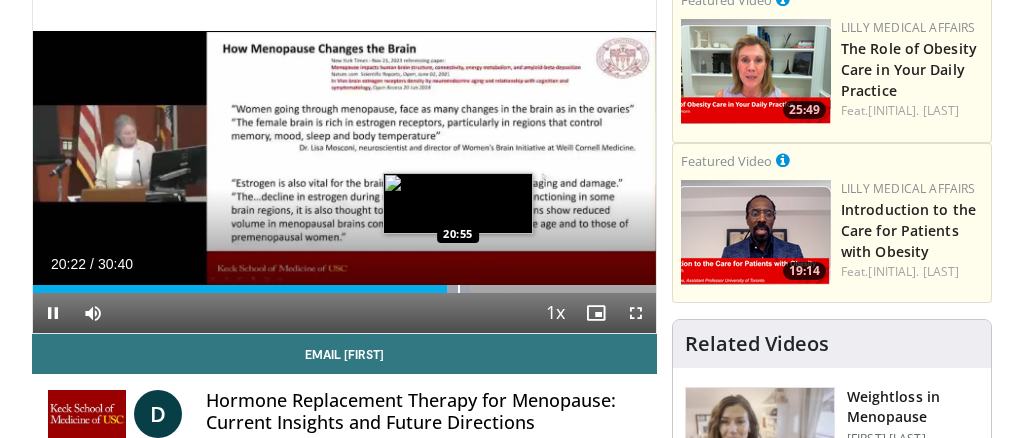 click at bounding box center [459, 289] 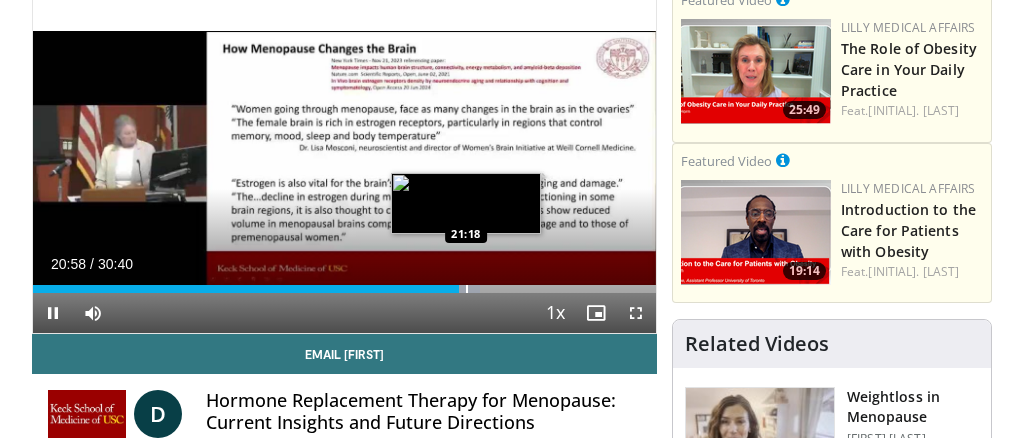 click at bounding box center [467, 289] 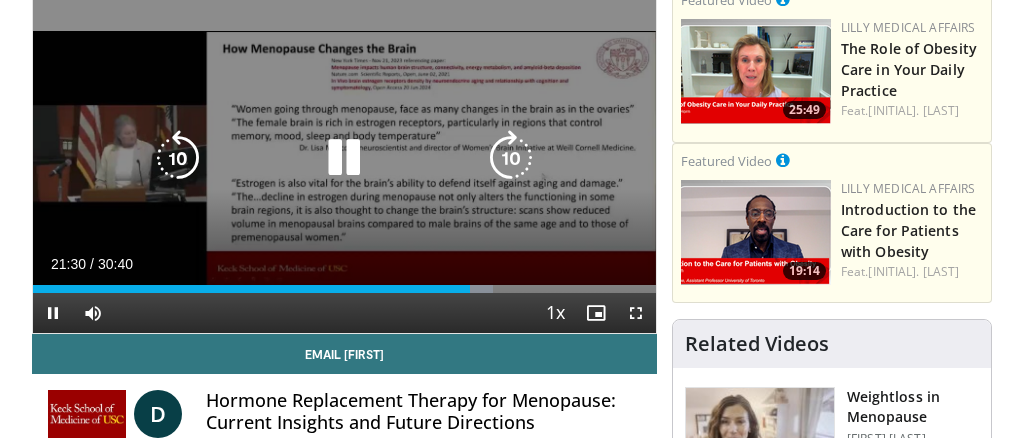 click at bounding box center [511, 158] 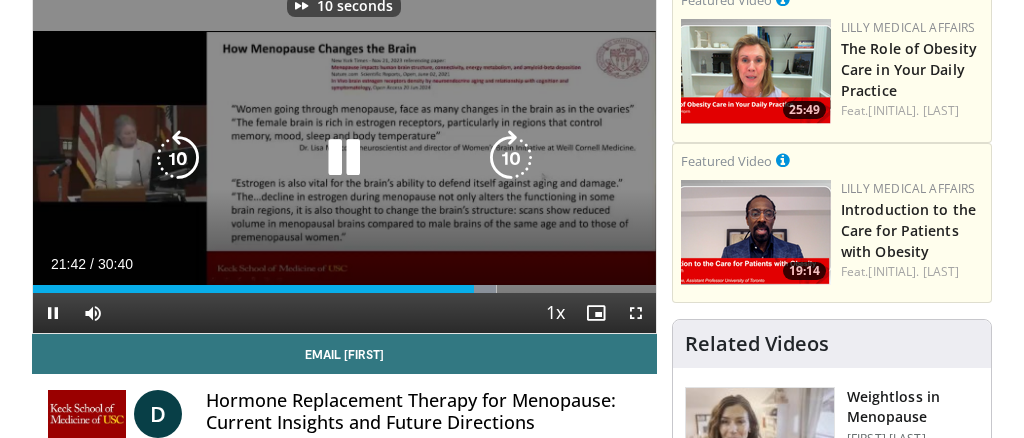 click on "10 seconds
Tap to unmute" at bounding box center [344, 158] 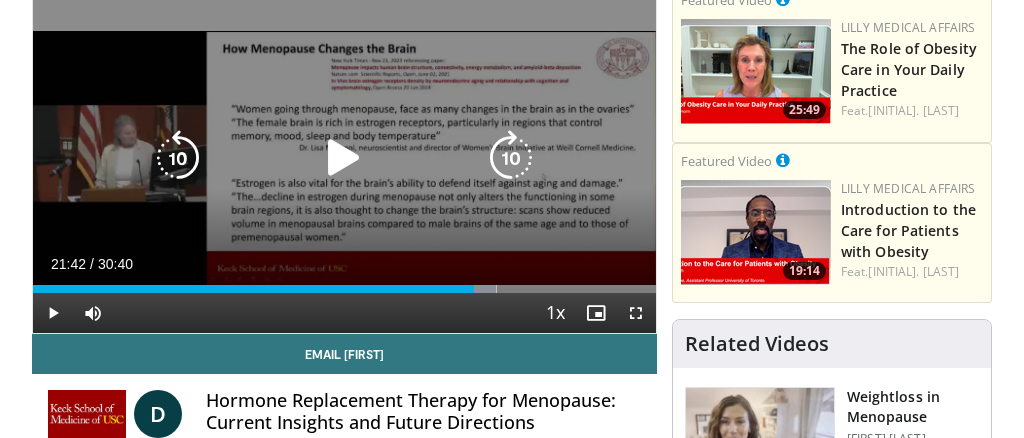 click on "10 seconds
Tap to unmute" at bounding box center [344, 158] 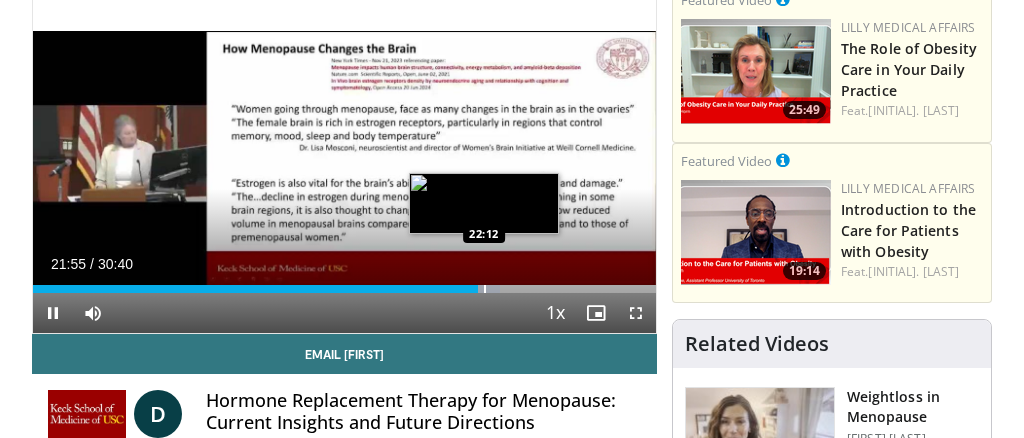 click on "**********" at bounding box center (344, 158) 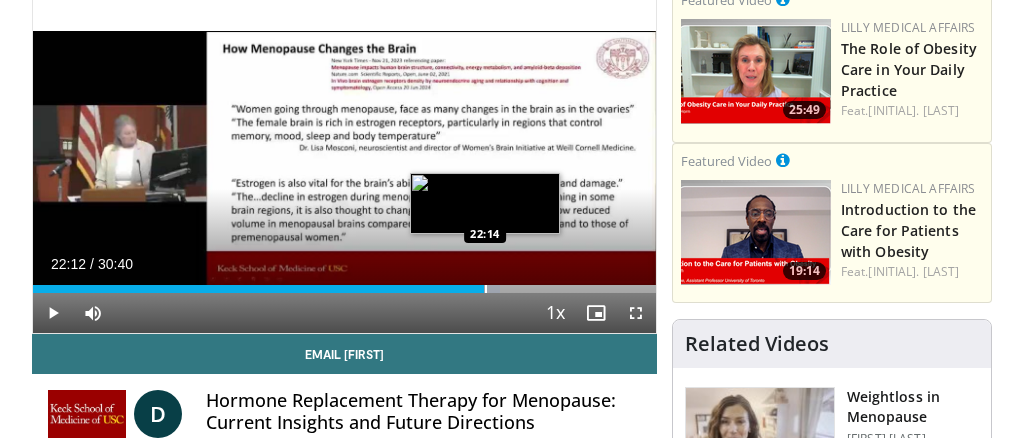 click at bounding box center (483, 289) 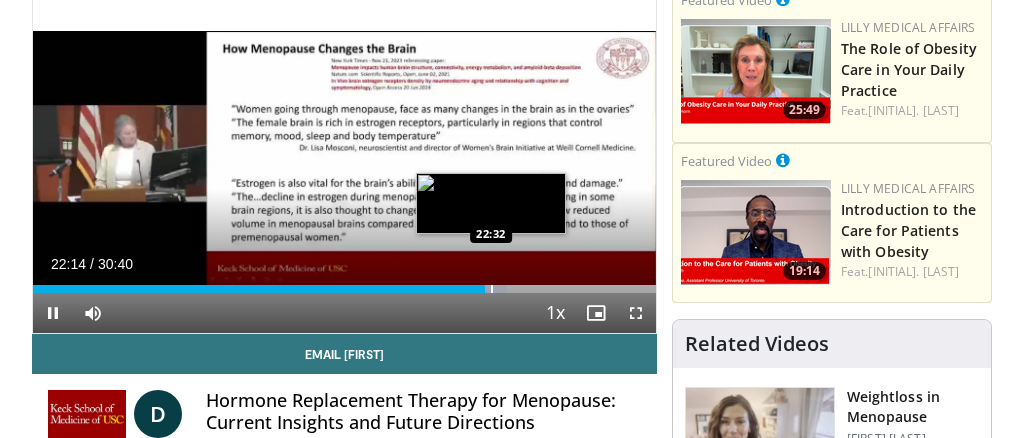 click at bounding box center [492, 289] 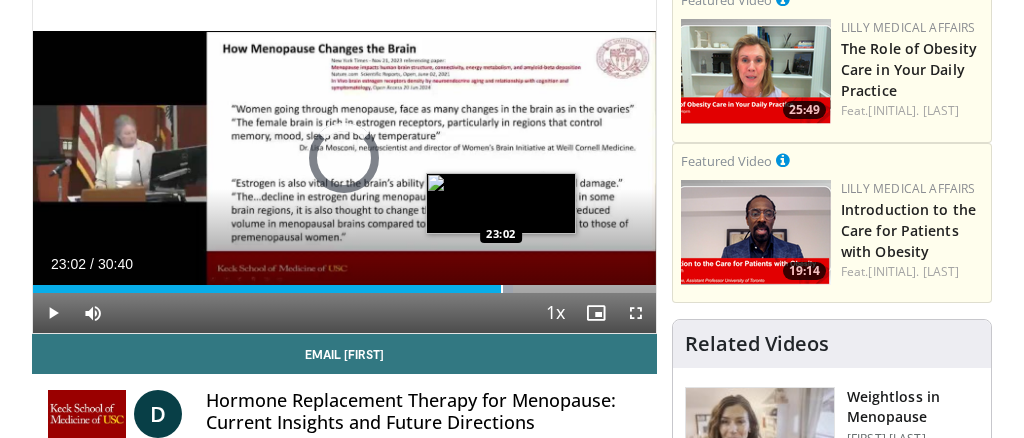 click at bounding box center [502, 289] 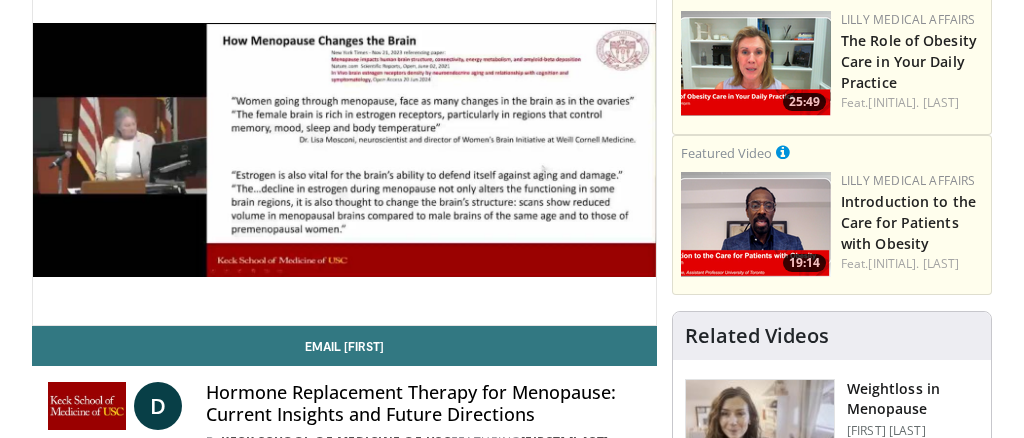scroll, scrollTop: 258, scrollLeft: 0, axis: vertical 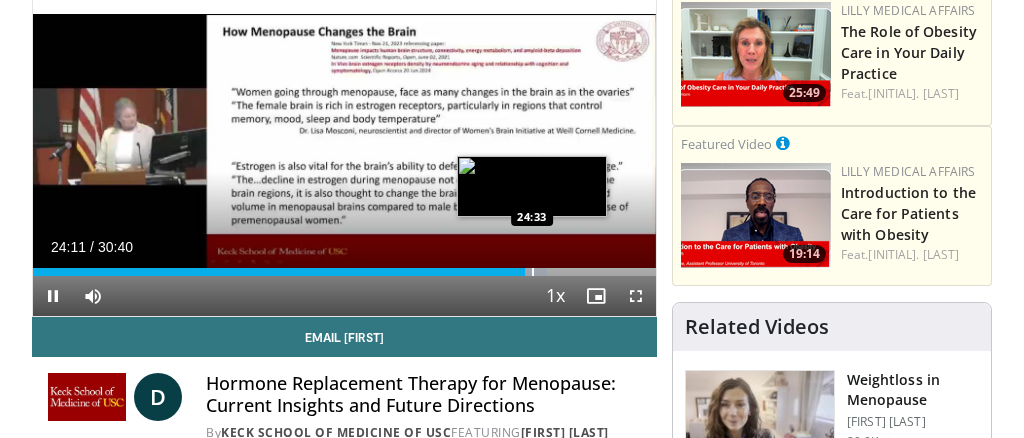 click at bounding box center [533, 272] 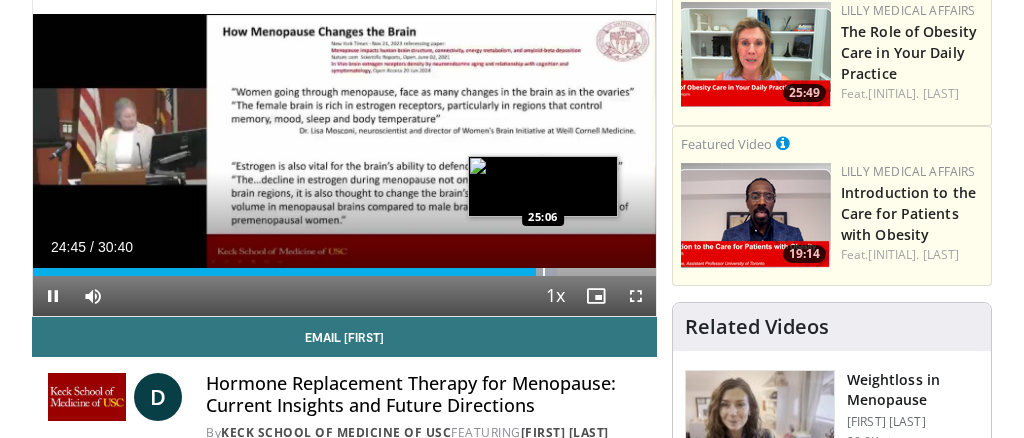 click at bounding box center [544, 272] 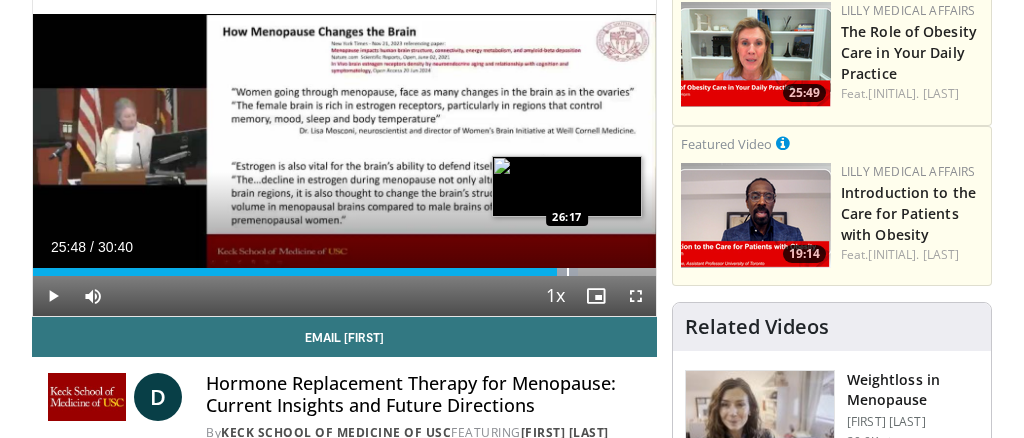 click at bounding box center (562, 272) 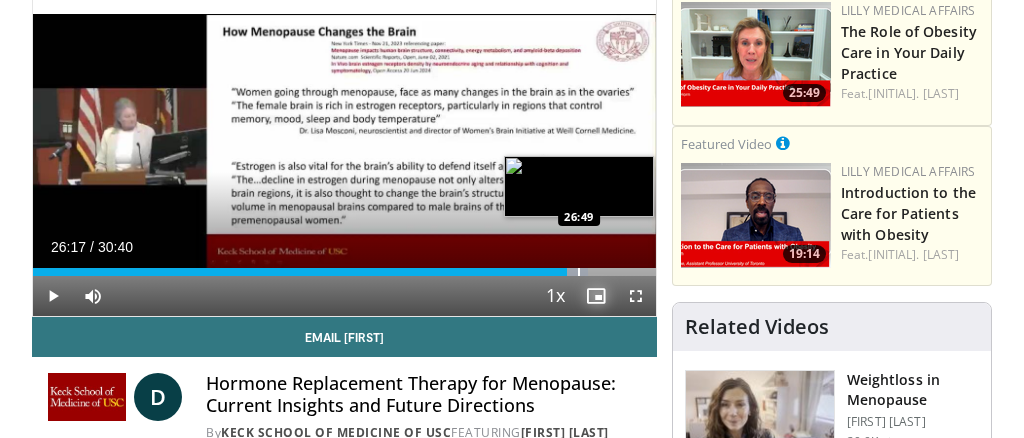 click at bounding box center (579, 272) 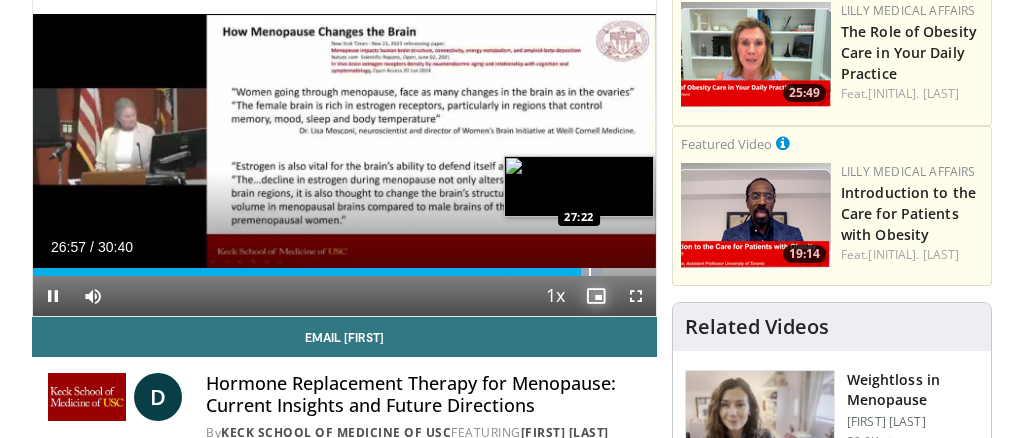 click at bounding box center (590, 272) 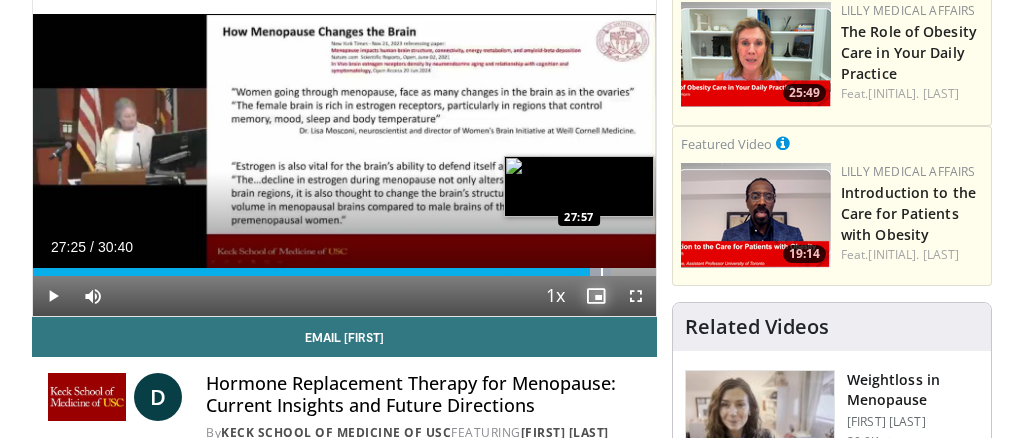 click on "Loaded :  92.73% [TIME] [TIME]" at bounding box center (344, 272) 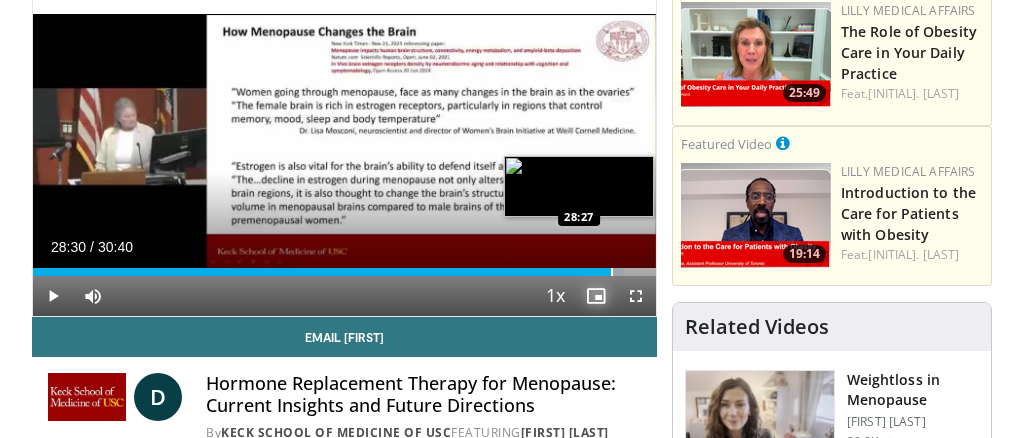 click at bounding box center (612, 272) 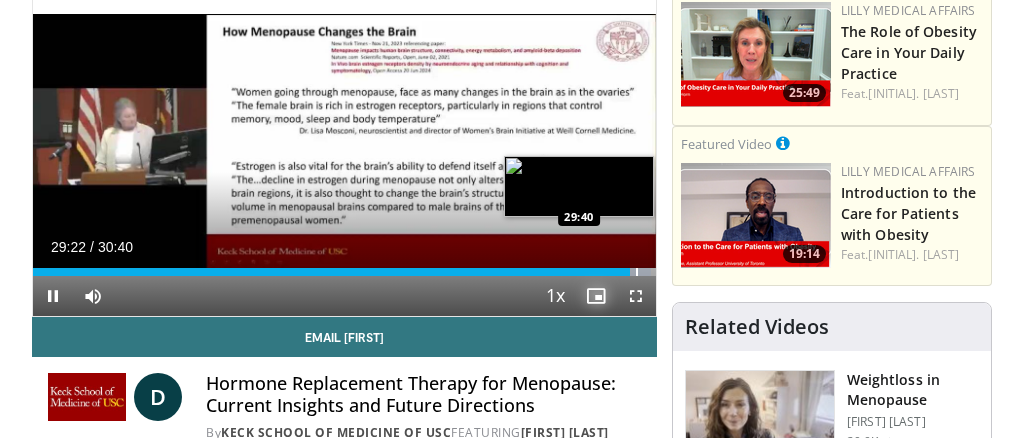 click at bounding box center (637, 272) 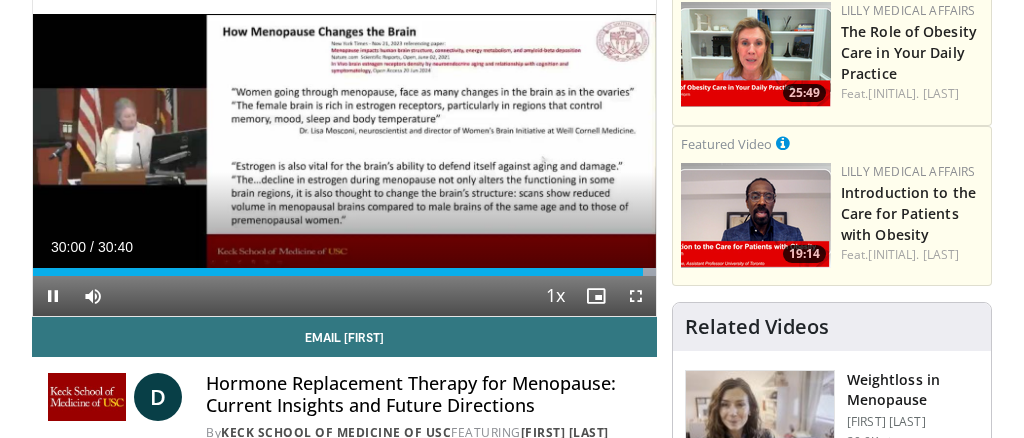 click on "Current Time  [TIME] / Duration  [TIME]" at bounding box center (344, 247) 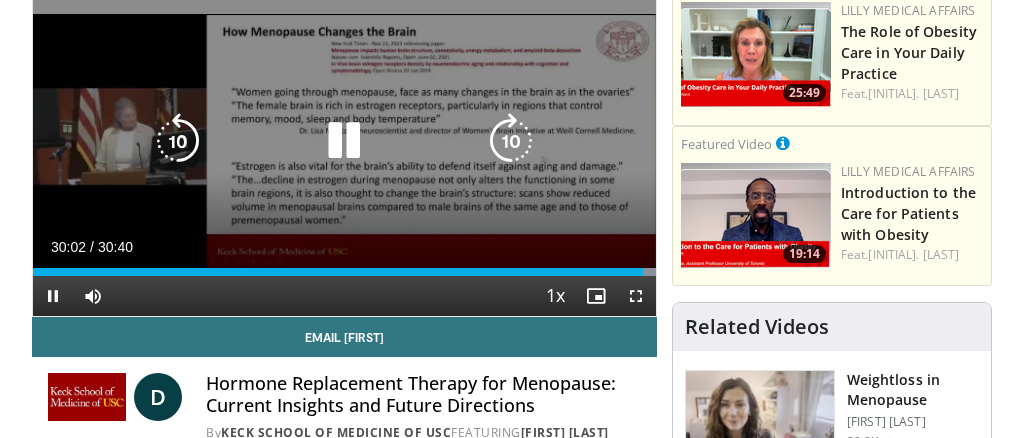 click at bounding box center (344, 141) 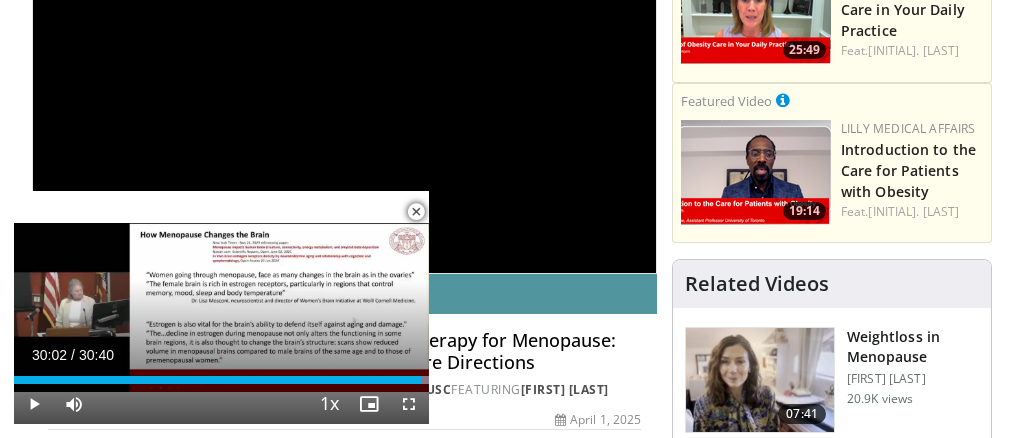 scroll, scrollTop: 0, scrollLeft: 0, axis: both 